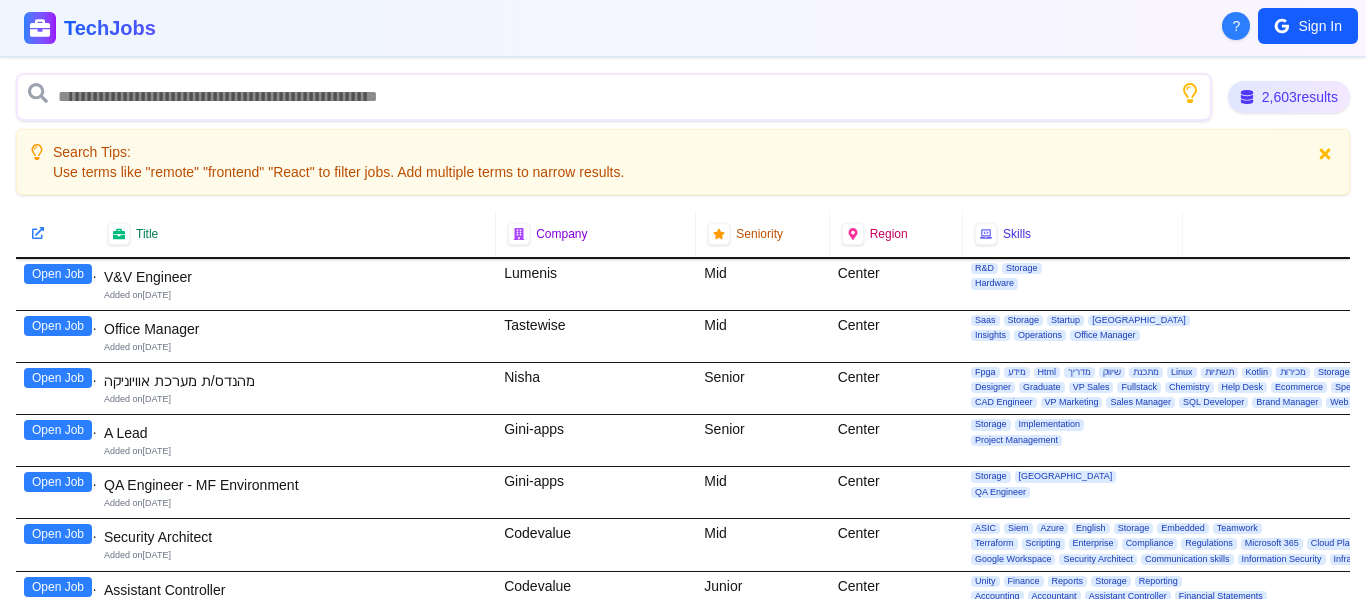 scroll, scrollTop: 0, scrollLeft: 0, axis: both 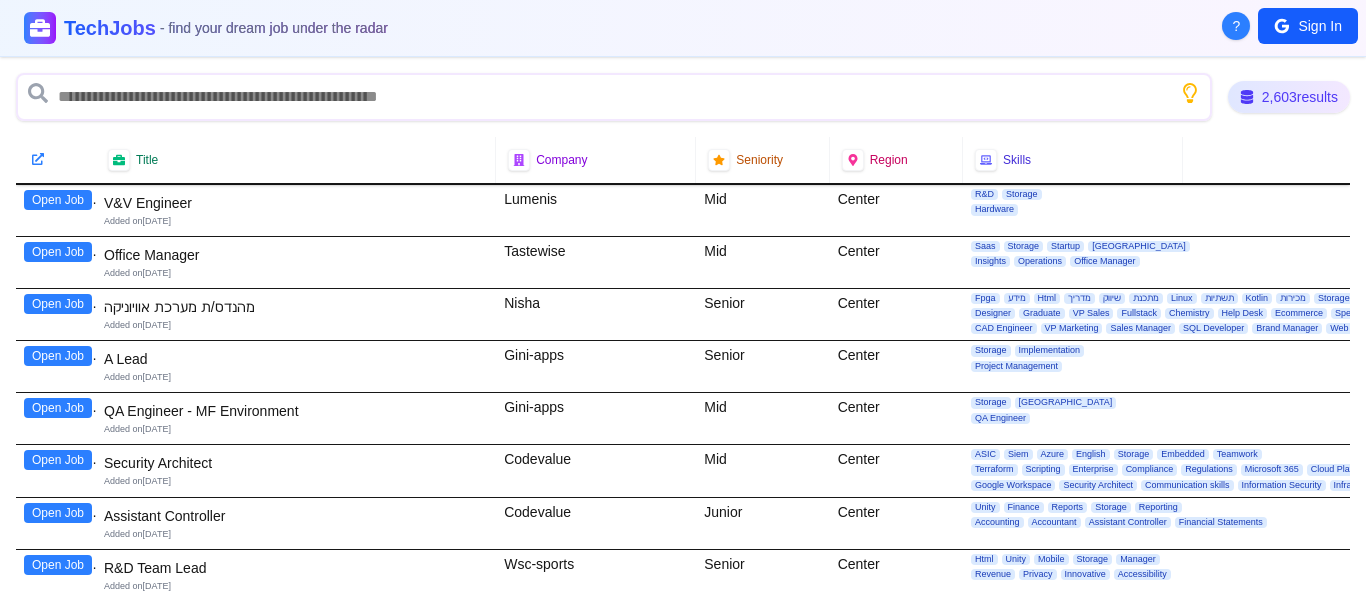 click on "2,603  results Title Company Seniority Region Skills Open Job   V&V Engineer Added on  [DATE] Lumenis Mid Center R&D Storage Hardware Open Job   Office Manager Added on  [DATE] Tastewise Mid Center Saas Storage Startup Tel Aviv Insights Operations Office Manager Open Job   מהנדס/ת מערכת אוויוניקה Added on  [DATE] Nisha Senior Center Fpga מידע Html מדריך שיווק מתכנת Linux תשתיות Kotlin מכירות Storage Student Network Designer Graduate VP Sales Fullstack Chemistry Help Desk Ecommerce Specialist QC Analyst C Engineer IT Engineer C Developer Engineering CAD Engineer VP Marketing Sales Manager SQL Developer Brand Manager Web Developer מהנדס/ת מערכת Marcom Manager Virtualization Circuit design מנהל.ת חשבונות DSP Team Leader Open Job   A Lead Added on  [DATE] Gini-apps Senior Center Storage Implementation Project Management Open Job   QA Engineer - MF Environment Added on  [DATE] Gini-apps Mid Center Storage" at bounding box center (683, 336) 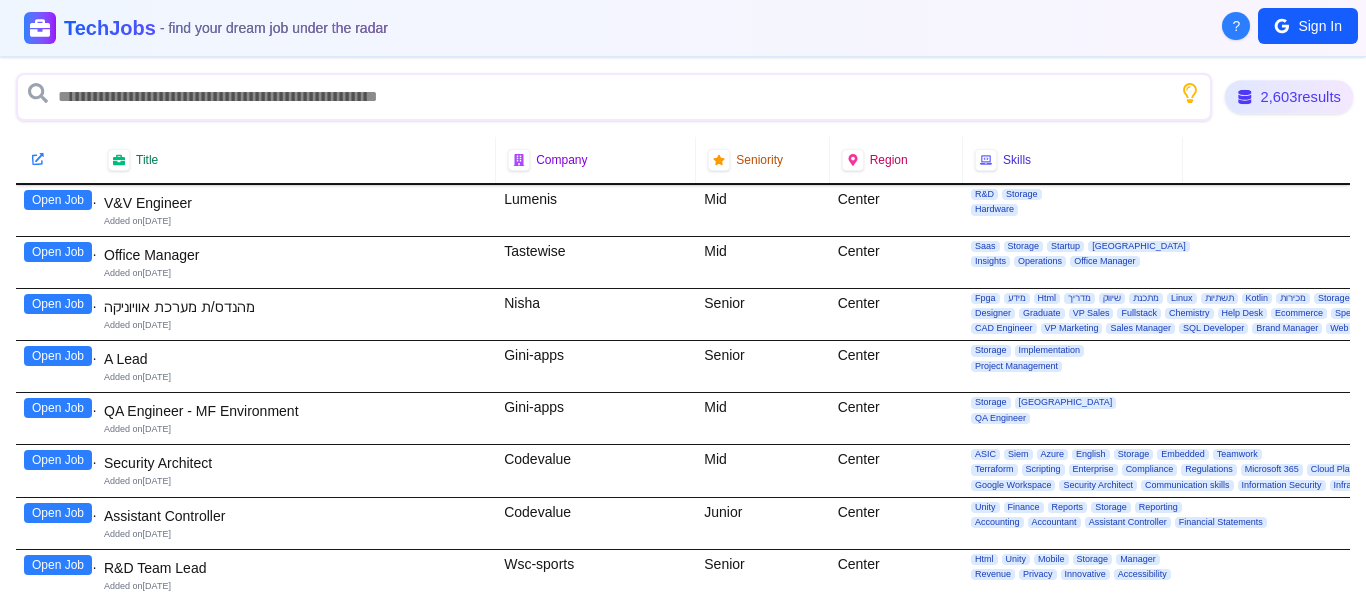 click 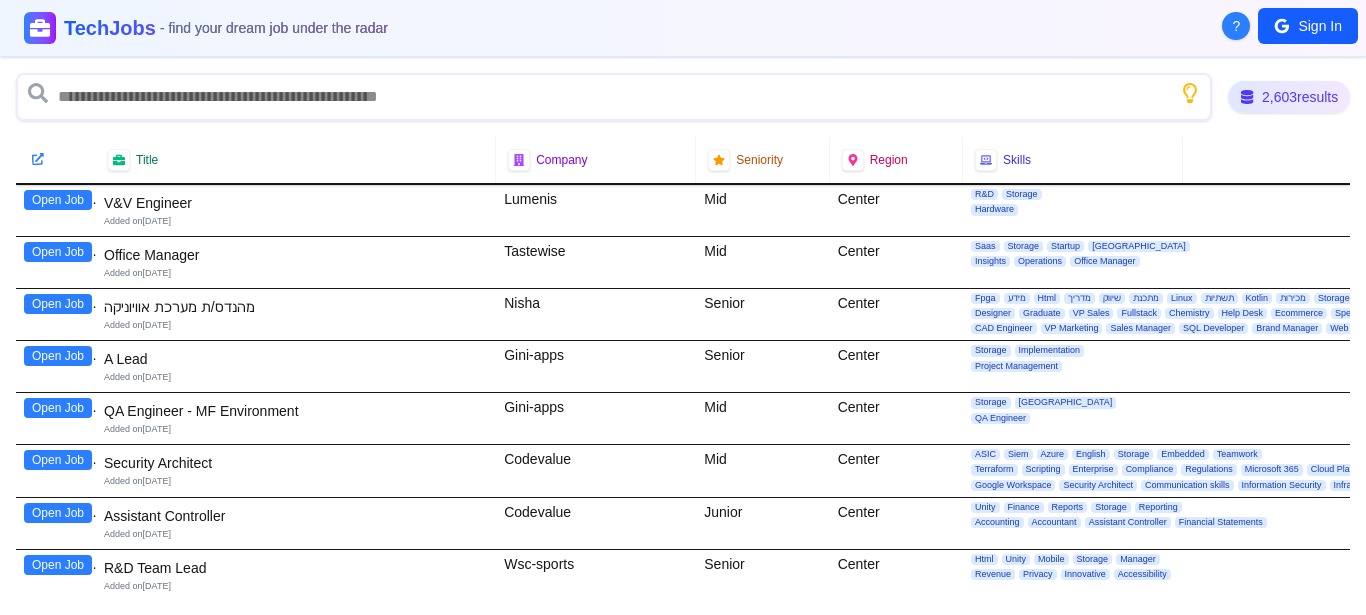 click on "Title Company Seniority Region Skills" at bounding box center (683, 160) 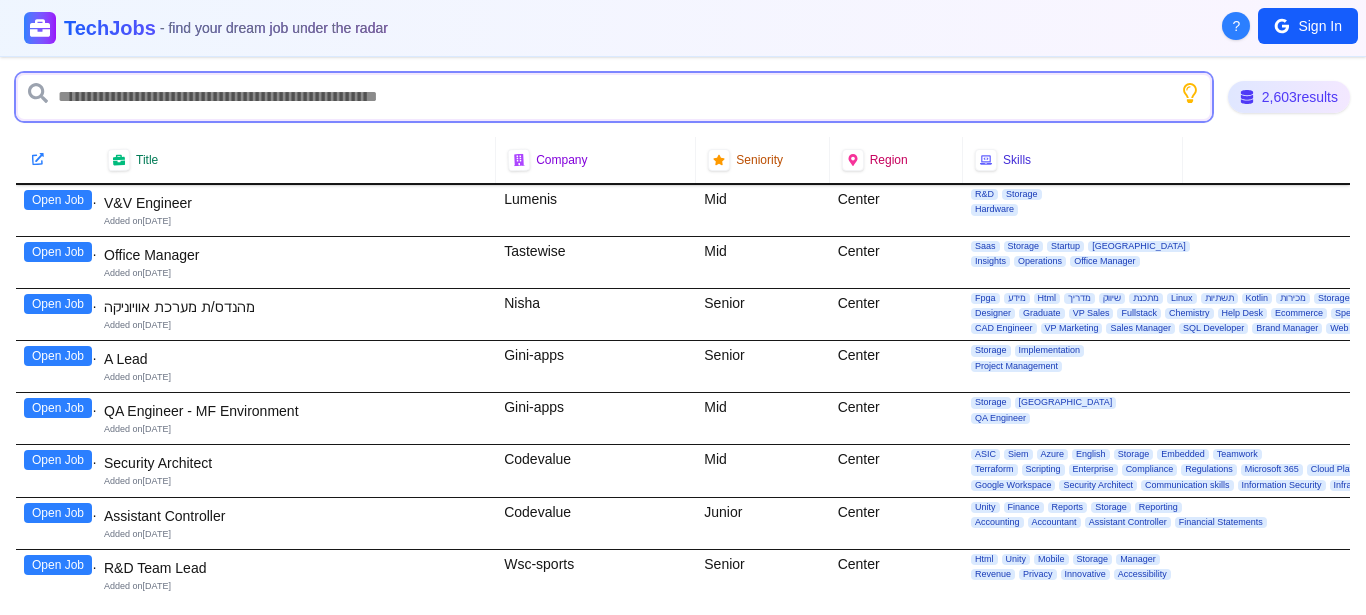 click at bounding box center (614, 97) 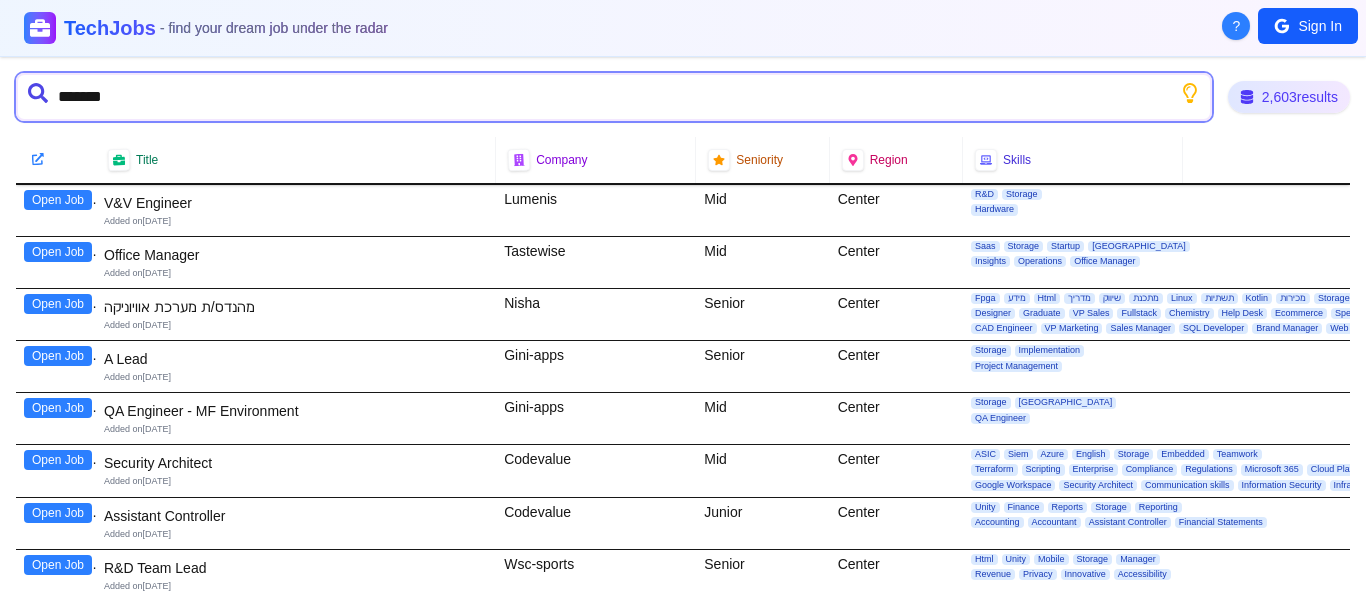 type on "********" 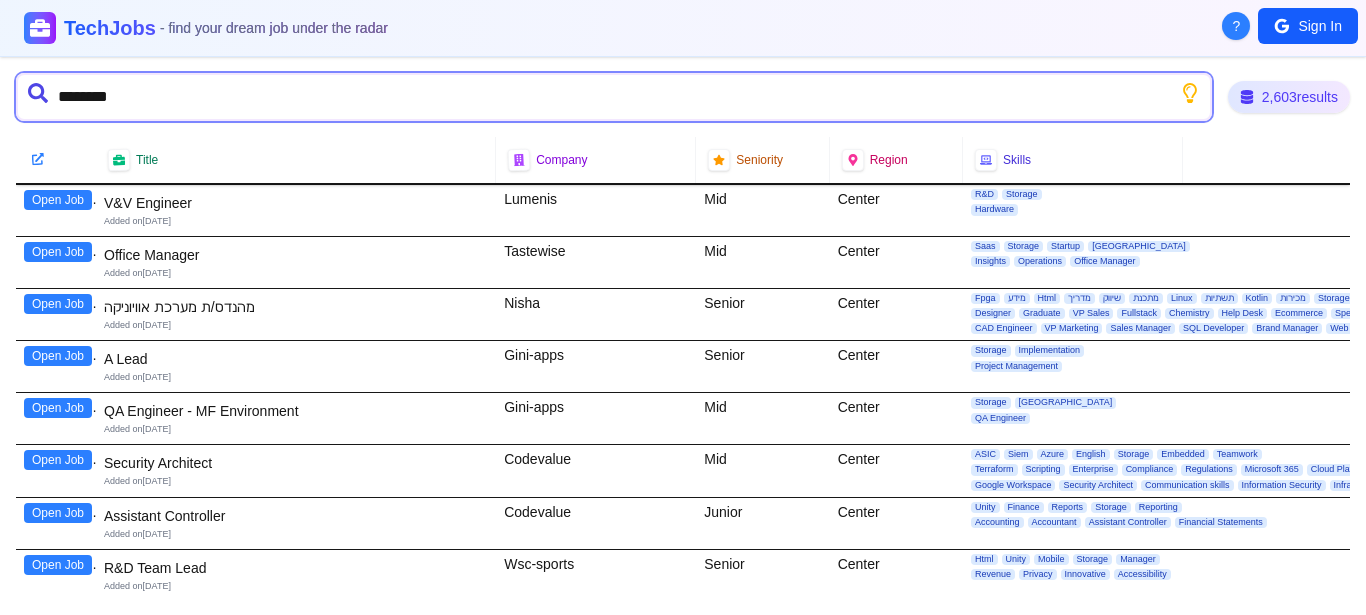 type 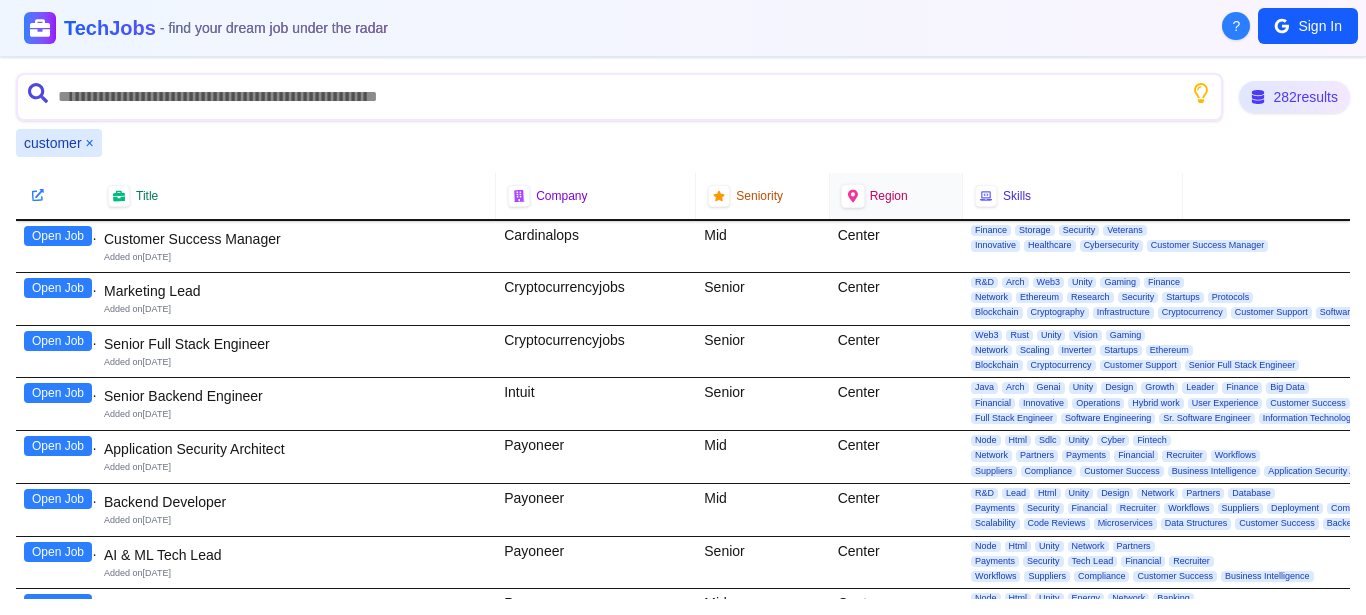 click 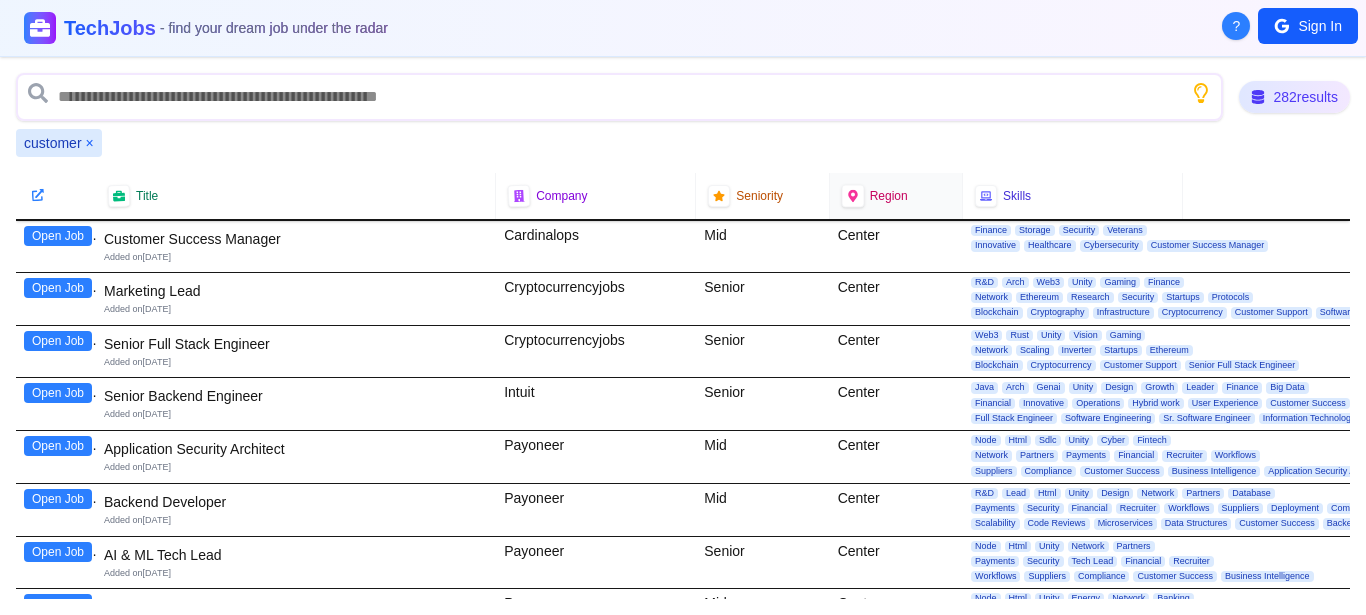 click on "Region" at bounding box center (889, 196) 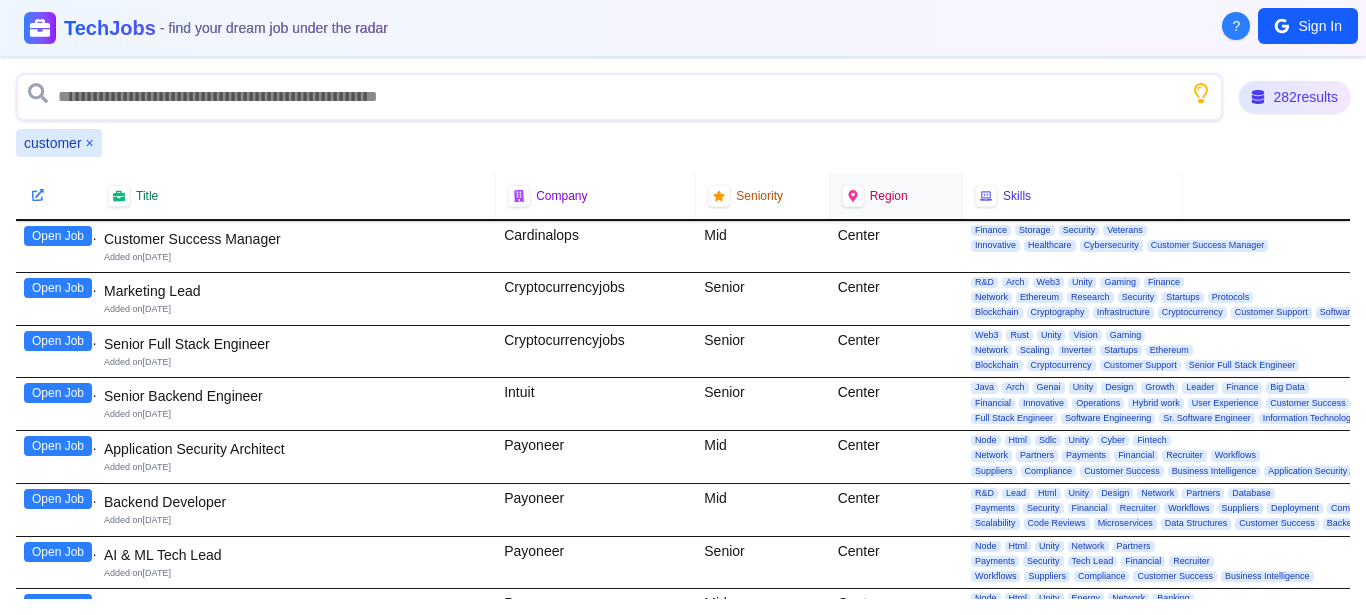 click on "Region" at bounding box center (889, 196) 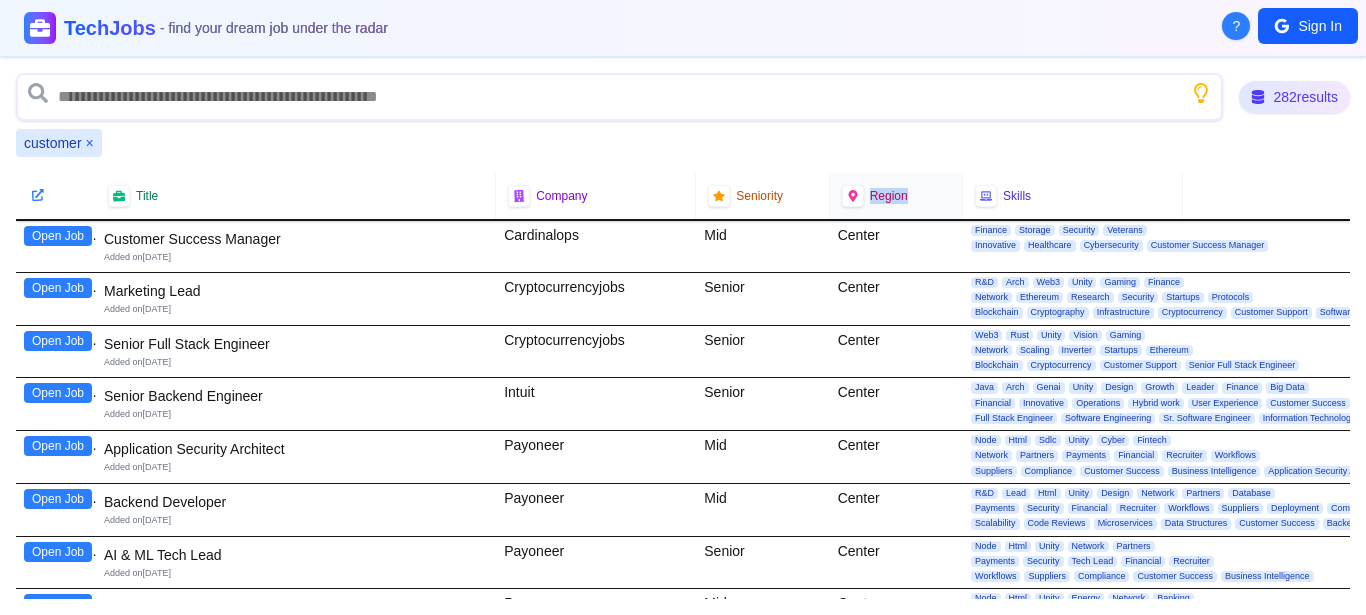 click on "Region" at bounding box center [889, 196] 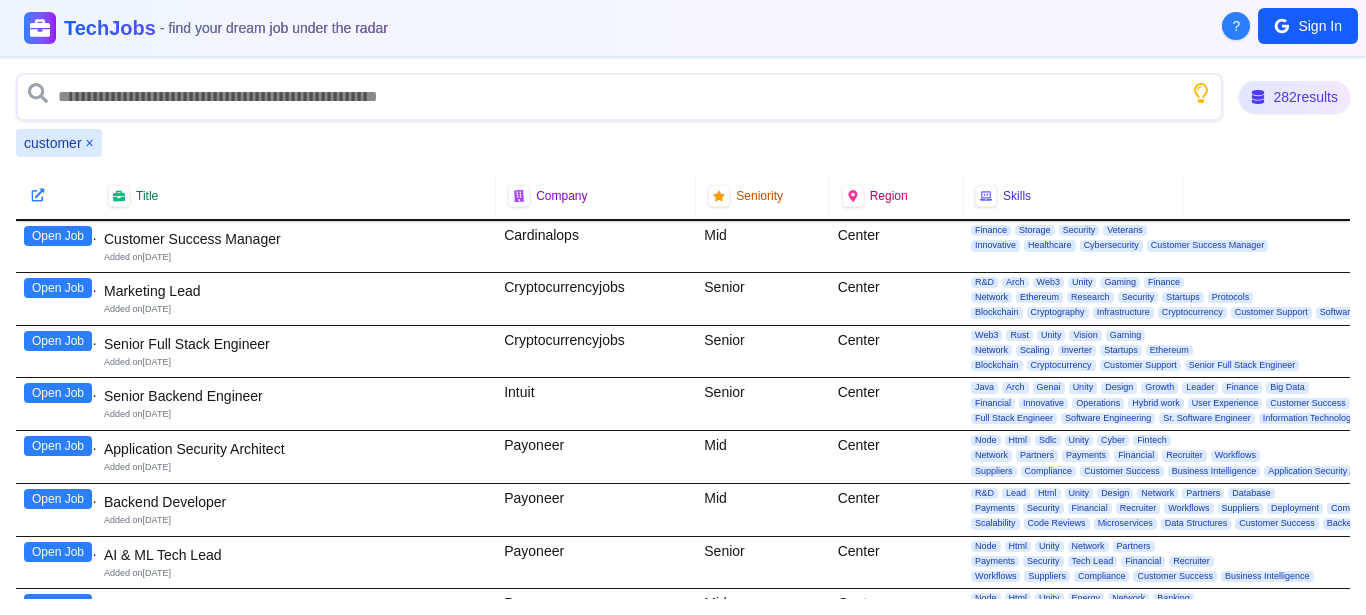 click 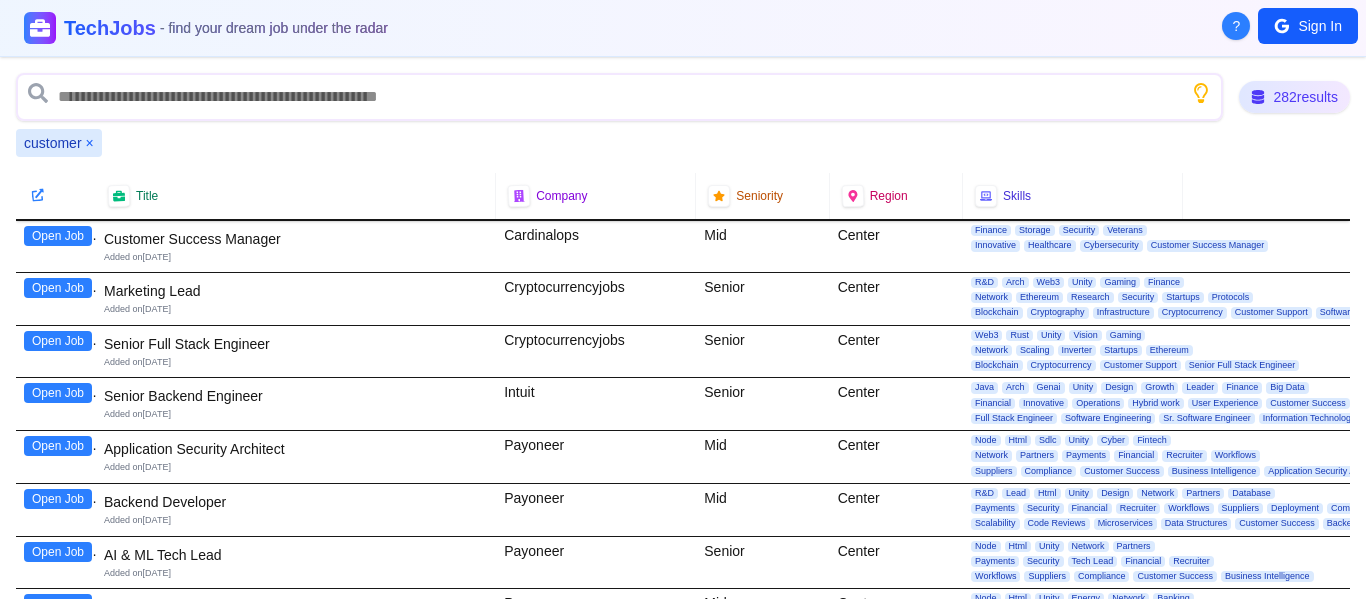 click 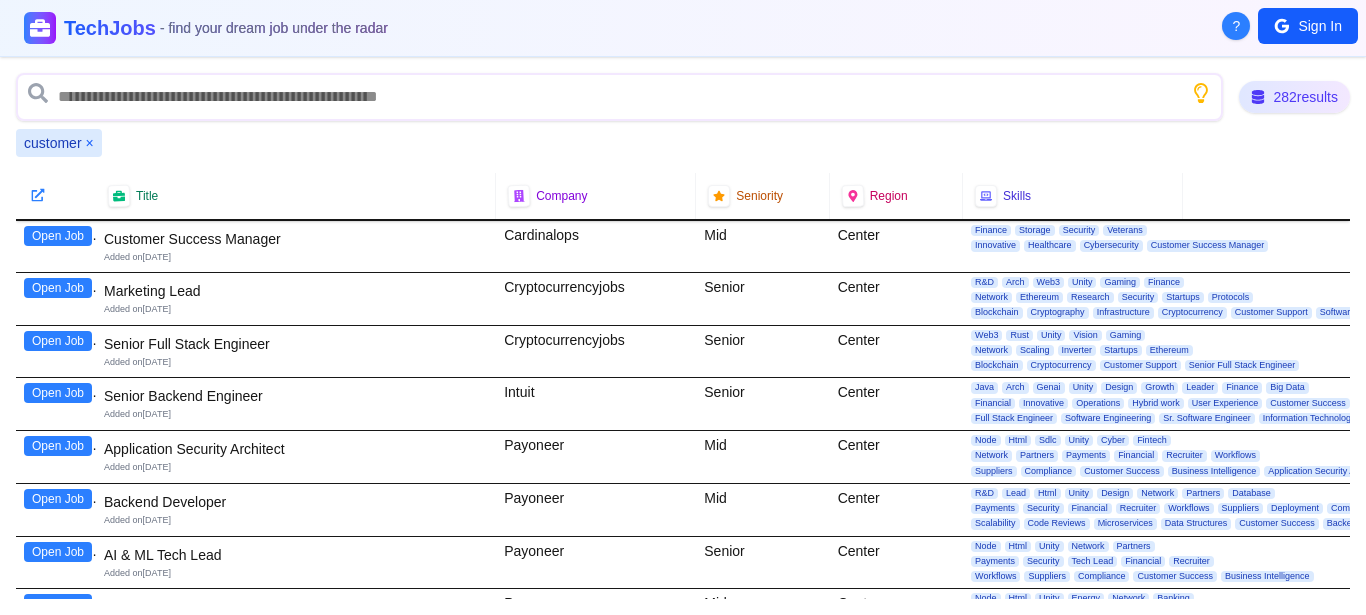 click 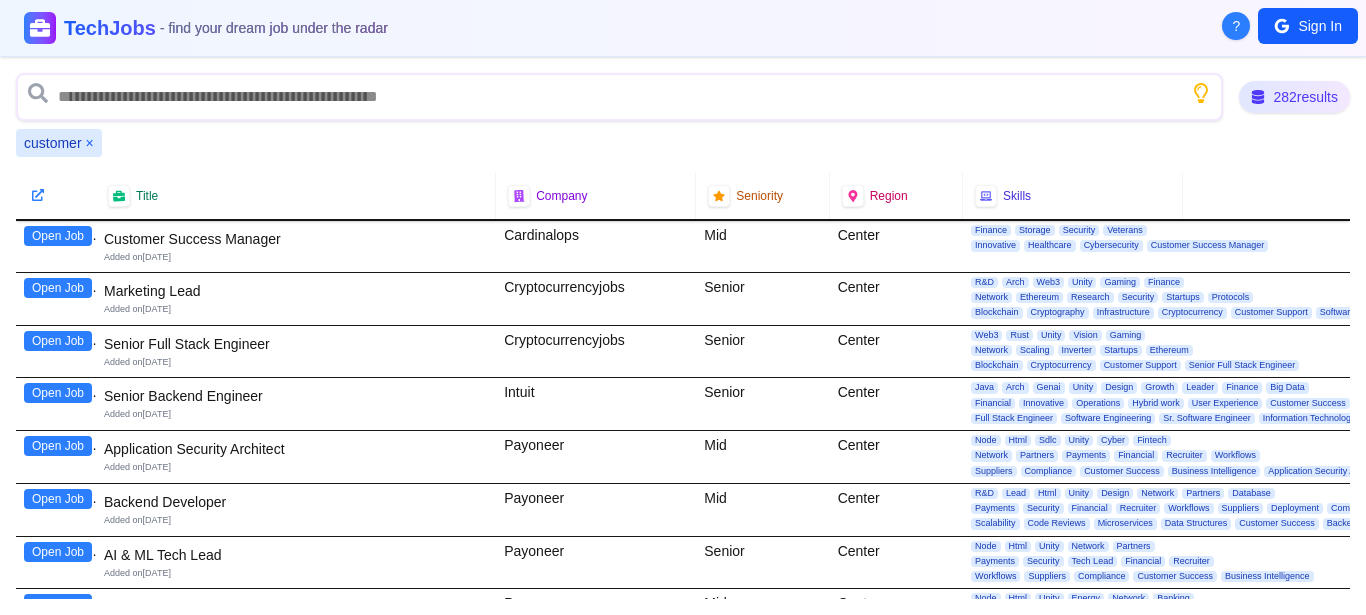 click on "282  results customer ×" at bounding box center [683, 115] 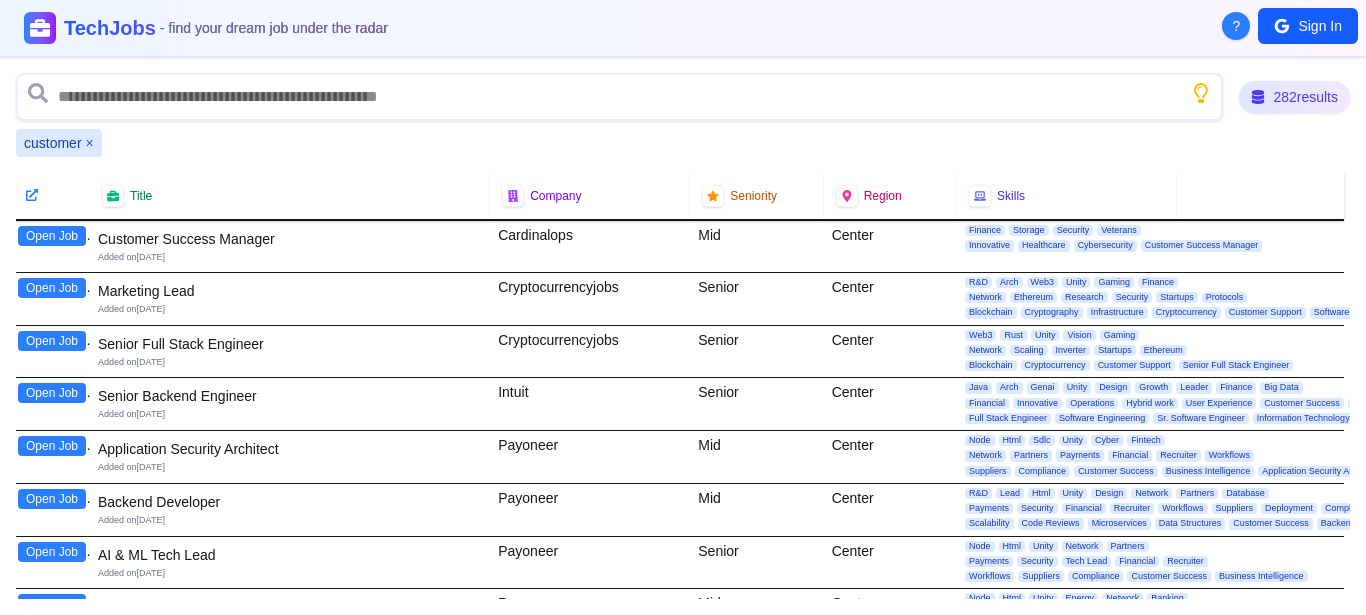 scroll, scrollTop: 0, scrollLeft: 0, axis: both 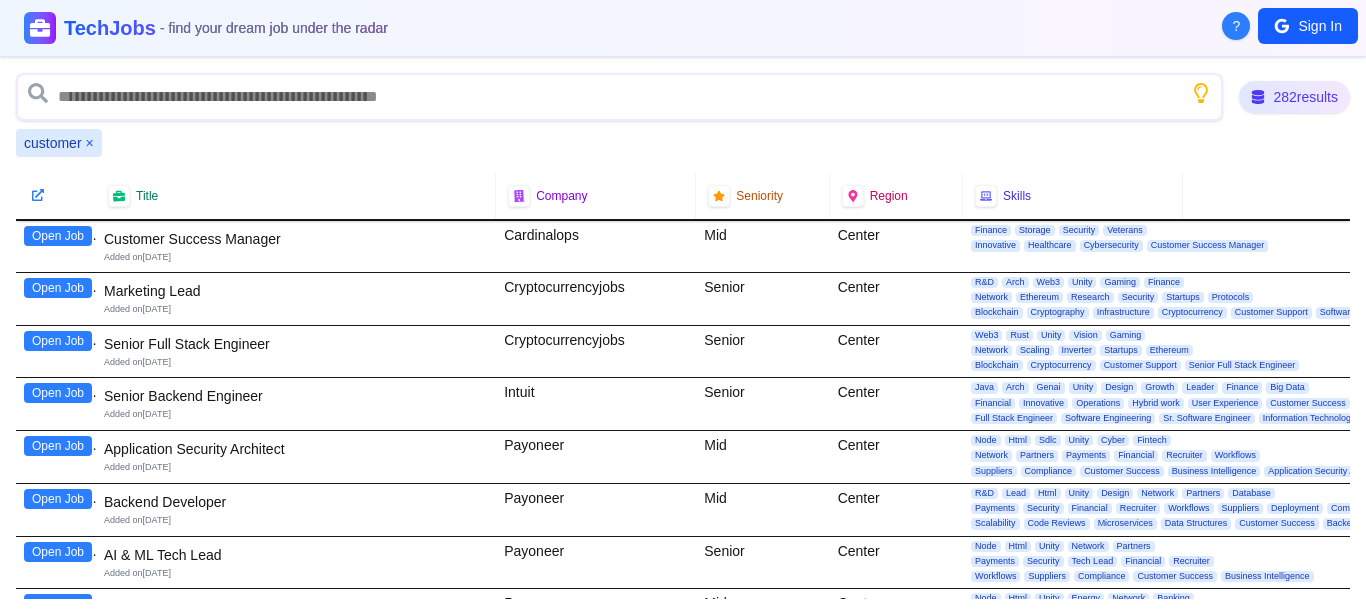 click on "282  results customer × Title Company Seniority Region Skills Open Job   Customer Success Manager Added on  [DATE] Cardinalops Mid Center Finance Storage Security Veterans Innovative Healthcare Cybersecurity Customer Success Manager Open Job   Marketing Lead Added on  [DATE] Cryptocurrencyjobs Senior Center R&D Arch Web3 Unity Gaming Finance Network Ethereum Research Security Startups Protocols Blockchain Cryptography Infrastructure Cryptocurrency Customer Support Software Development Open Job   Senior Full Stack Engineer Added on  [DATE] Cryptocurrencyjobs Senior Center Web3 Rust Unity Vision Gaming Network Scaling Inverter Startups Ethereum Blockchain Cryptocurrency Customer Support Senior Full Stack Engineer Open Job   Senior Backend Engineer Added on  [DATE] Intuit Senior Center Java Arch Genai Unity Design Growth Leader Finance Big Data Financial Innovative Operations Hybrid work User Experience Customer Success Data Engineering Product Management Software Solutions Open Job" at bounding box center [683, 336] 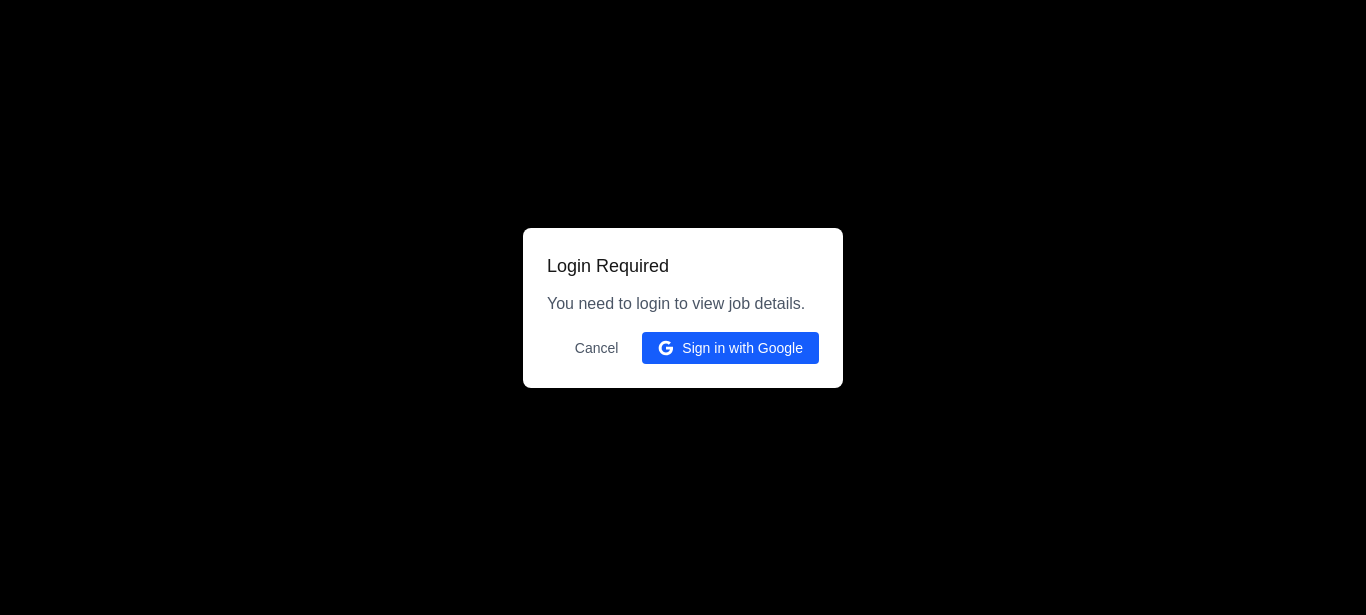 click on "Cancel" at bounding box center [597, 348] 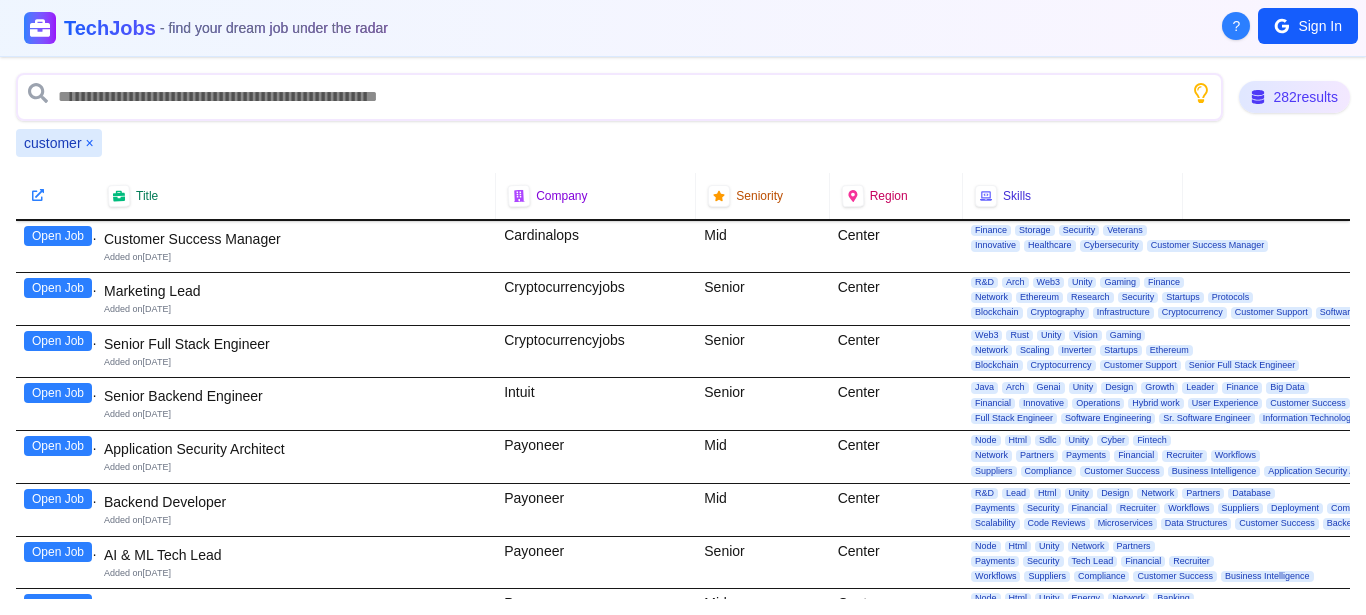 click on "Open Job" at bounding box center [56, 246] 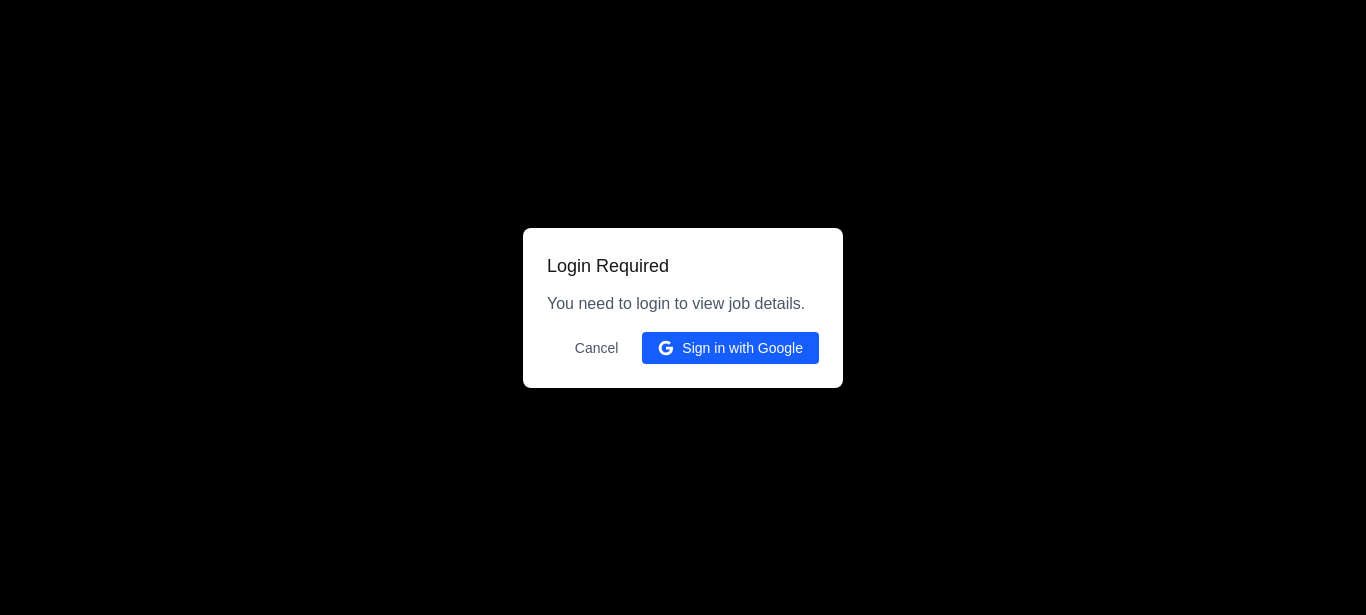click on "Cancel" at bounding box center [597, 348] 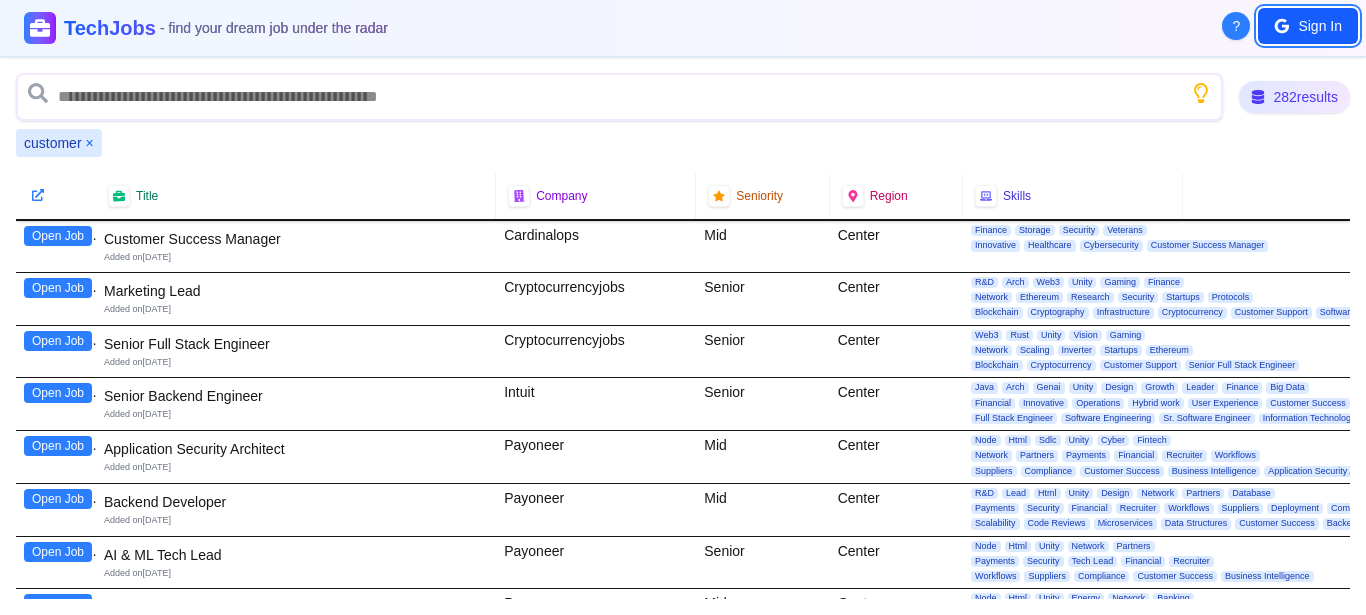click on "Sign In" at bounding box center [1308, 26] 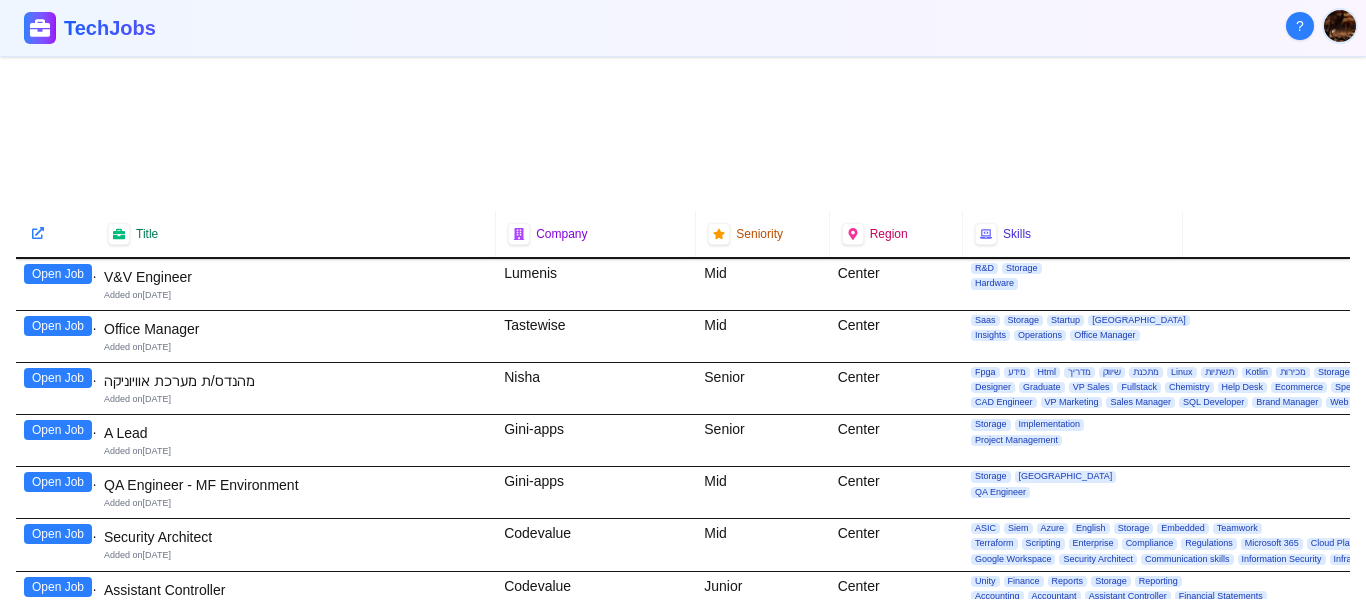 scroll, scrollTop: 0, scrollLeft: 0, axis: both 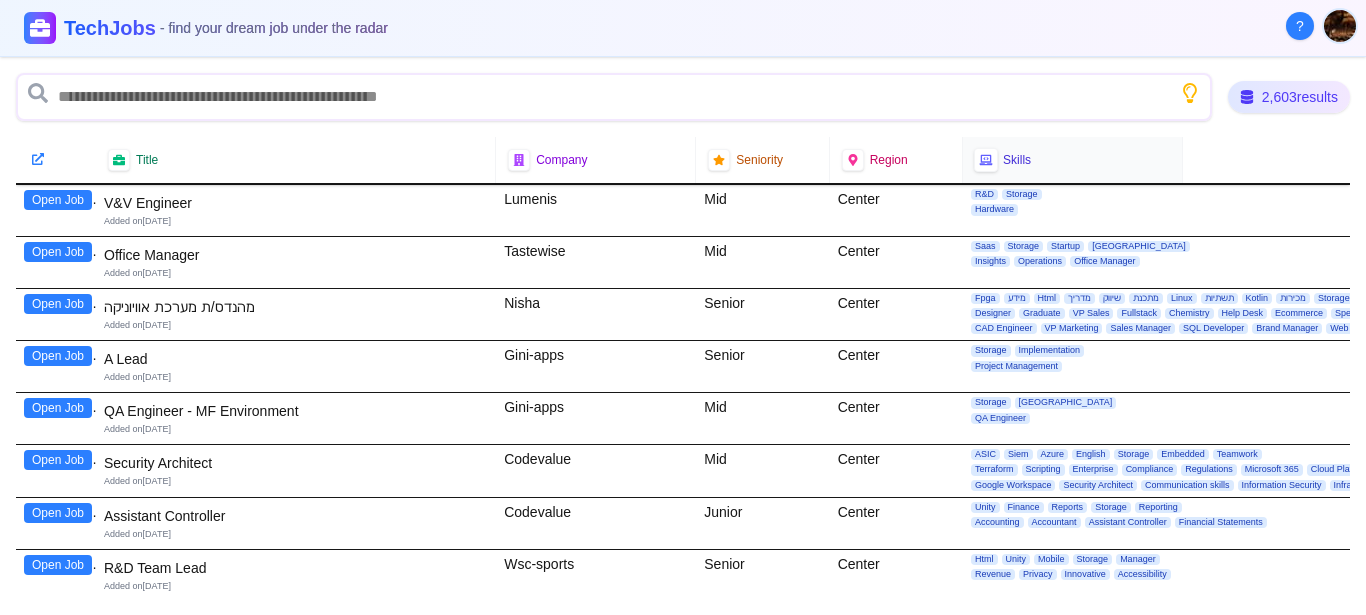 click 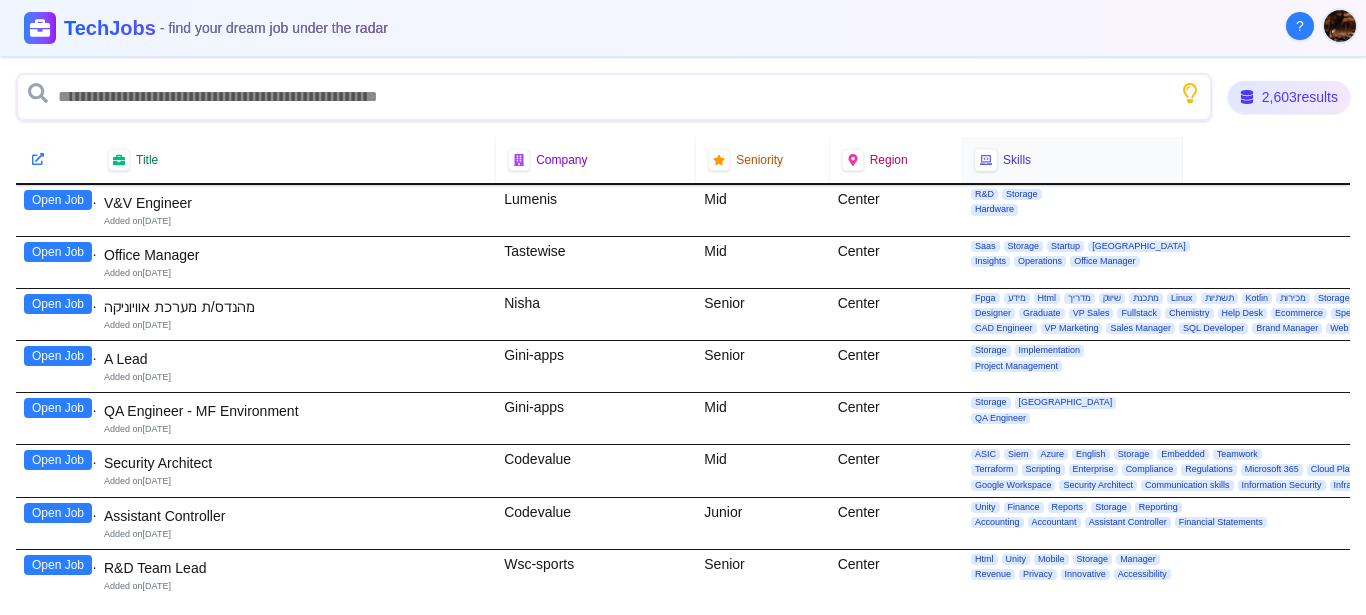click on "Skills" at bounding box center (1017, 160) 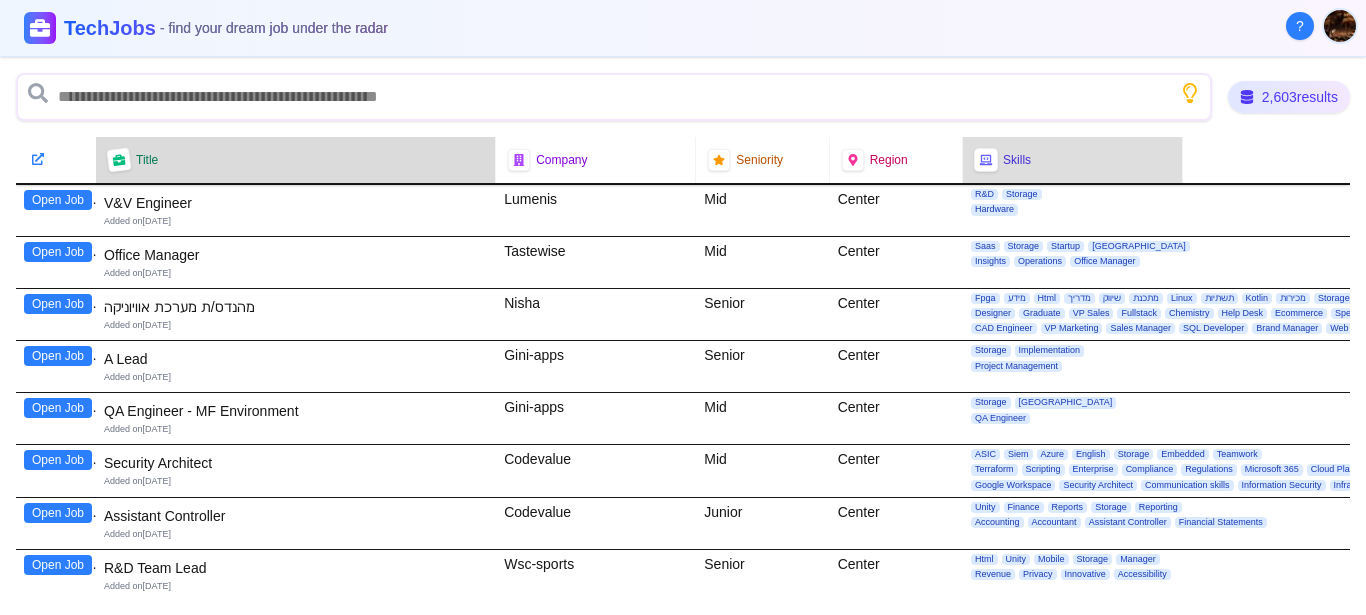 drag, startPoint x: 980, startPoint y: 160, endPoint x: 120, endPoint y: 152, distance: 860.03723 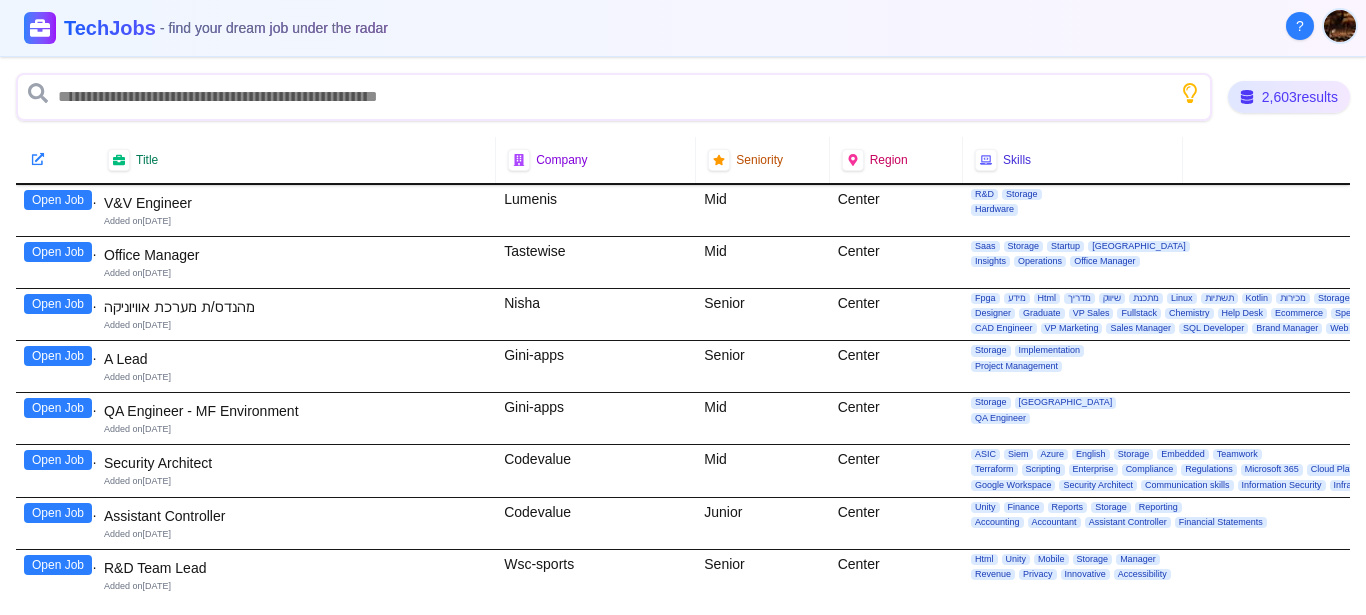 click 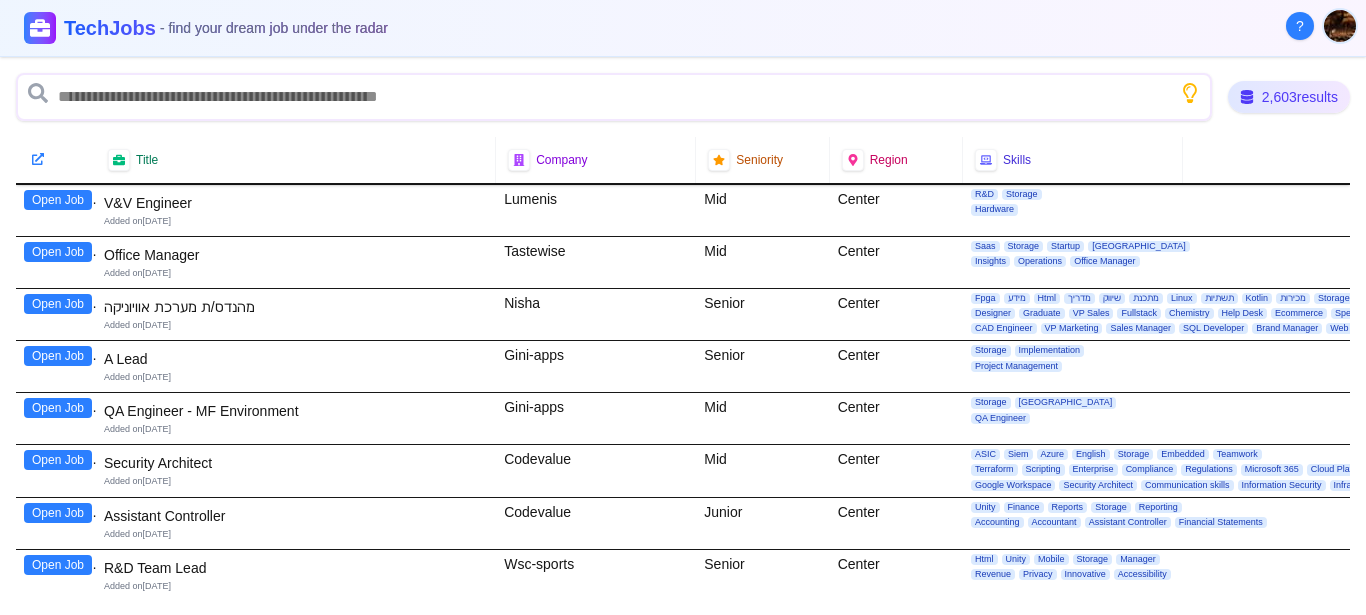 click on "2,603  results Title Company Seniority Region Skills Open Job   V&V Engineer Added on  [DATE] Lumenis Mid Center R&D Storage Hardware Open Job   Office Manager Added on  [DATE] Tastewise Mid Center Saas Storage Startup Tel Aviv Insights Operations Office Manager Open Job   מהנדס/ת מערכת אוויוניקה Added on  [DATE] Nisha Senior Center Fpga מידע Html מדריך שיווק מתכנת Linux תשתיות Kotlin מכירות Storage Student Network Designer Graduate VP Sales Fullstack Chemistry Help Desk Ecommerce Specialist QC Analyst C Engineer IT Engineer C Developer Engineering CAD Engineer VP Marketing Sales Manager SQL Developer Brand Manager Web Developer מהנדס/ת מערכת Marcom Manager Virtualization Circuit design מנהל.ת חשבונות DSP Team Leader Open Job   A Lead Added on  [DATE] Gini-apps Senior Center Storage Implementation Project Management Open Job   QA Engineer - MF Environment Added on  [DATE] Gini-apps Mid Center Storage" at bounding box center (683, 336) 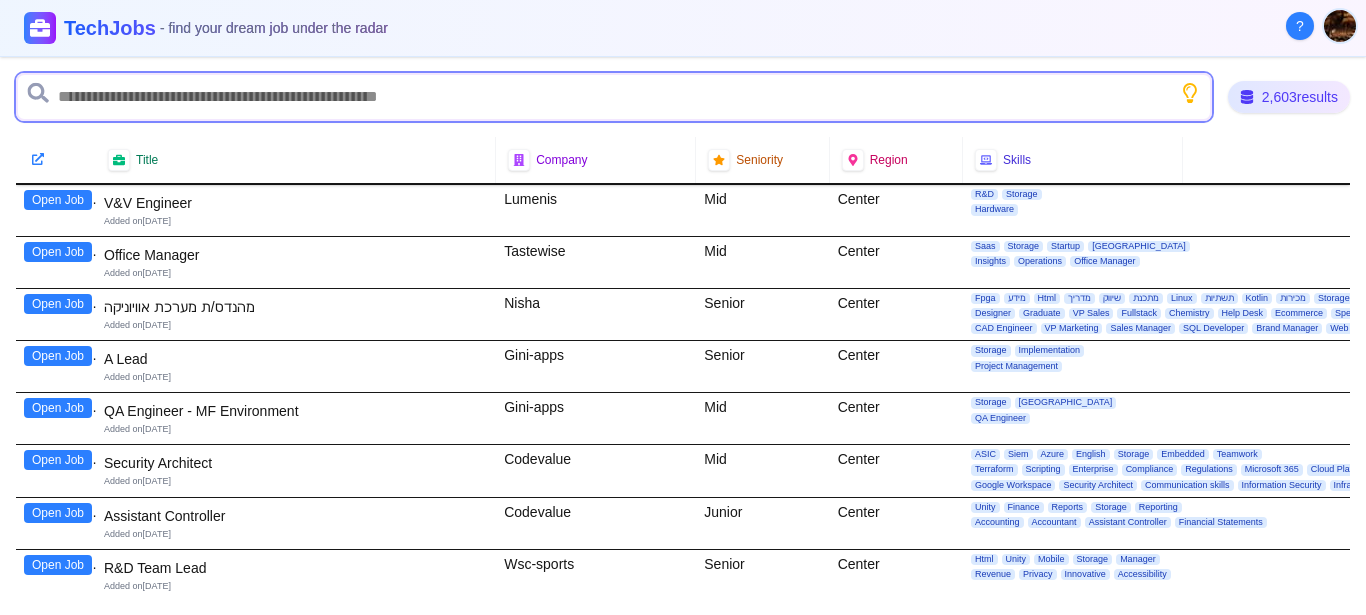 click at bounding box center (614, 97) 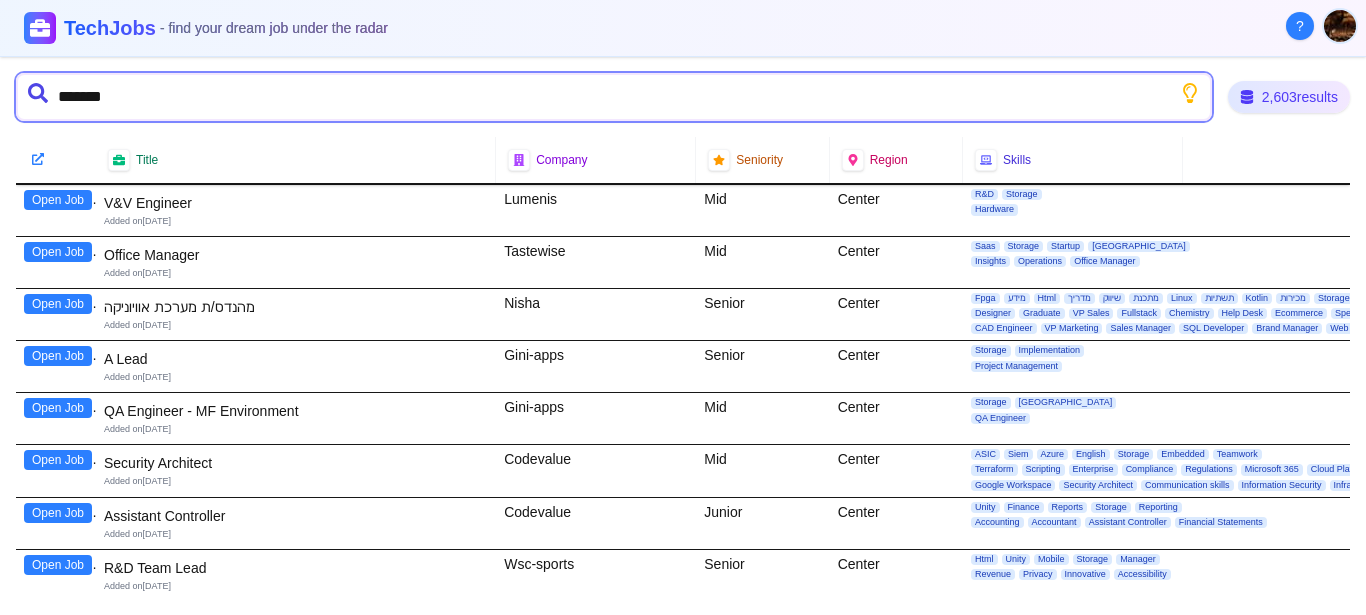 type on "********" 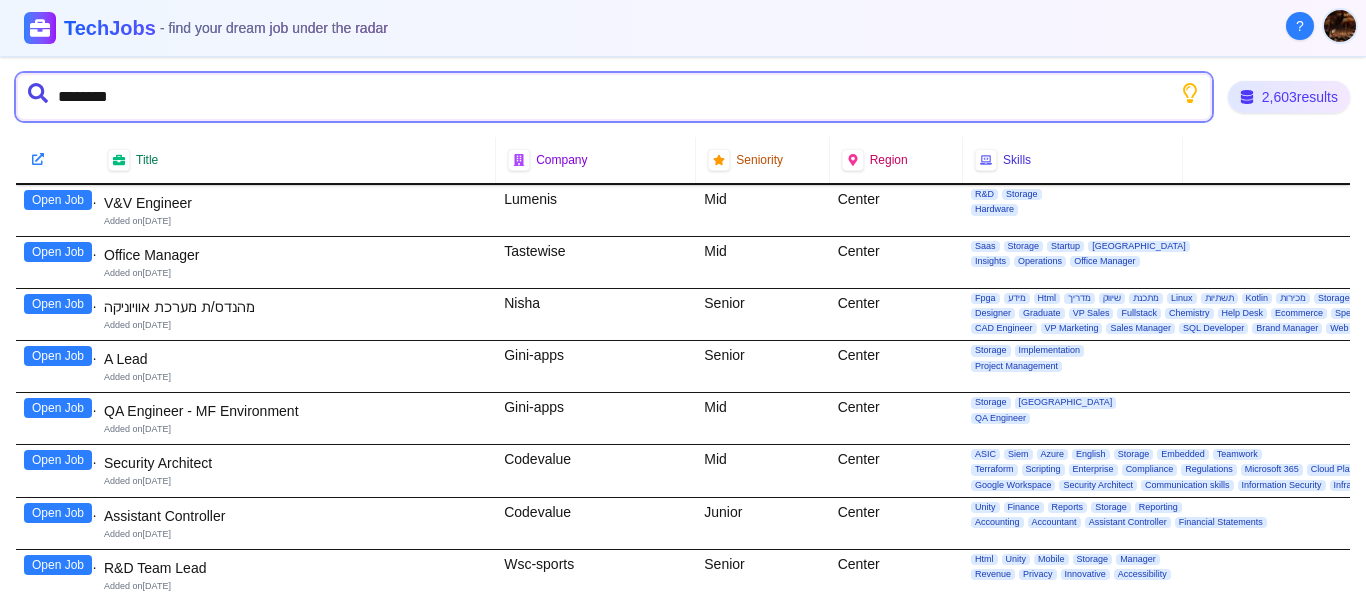 type 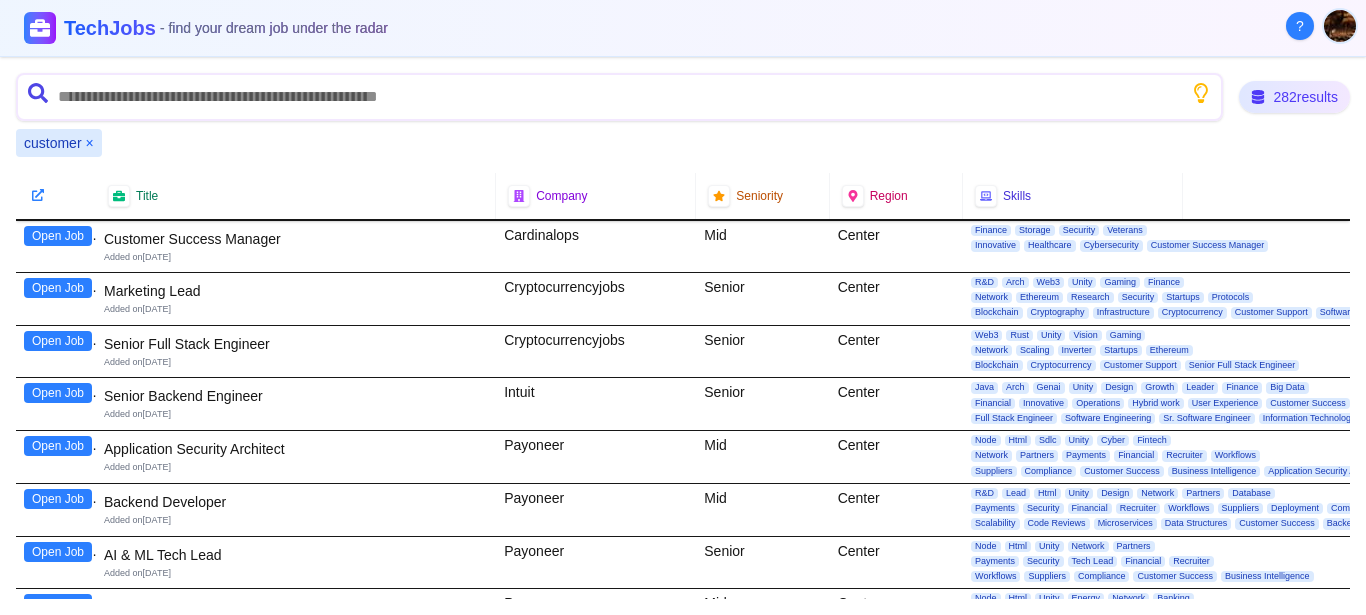 click on "282  results customer × Title Company Seniority Region Skills Open Job   Customer Success Manager Added on  [DATE] Cardinalops Mid Center Finance Storage Security Veterans Innovative Healthcare Cybersecurity Customer Success Manager Open Job   Marketing Lead Added on  [DATE] Cryptocurrencyjobs Senior Center R&D Arch Web3 Unity Gaming Finance Network Ethereum Research Security Startups Protocols Blockchain Cryptography Infrastructure Cryptocurrency Customer Support Software Development Open Job   Senior Full Stack Engineer Added on  [DATE] Cryptocurrencyjobs Senior Center Web3 Rust Unity Vision Gaming Network Scaling Inverter Startups Ethereum Blockchain Cryptocurrency Customer Support Senior Full Stack Engineer Open Job   Senior Backend Engineer Added on  [DATE] Intuit Senior Center Java Arch Genai Unity Design Growth Leader Finance Big Data Financial Innovative Operations Hybrid work User Experience Customer Success Data Engineering Product Management Software Solutions Open Job" at bounding box center [683, 336] 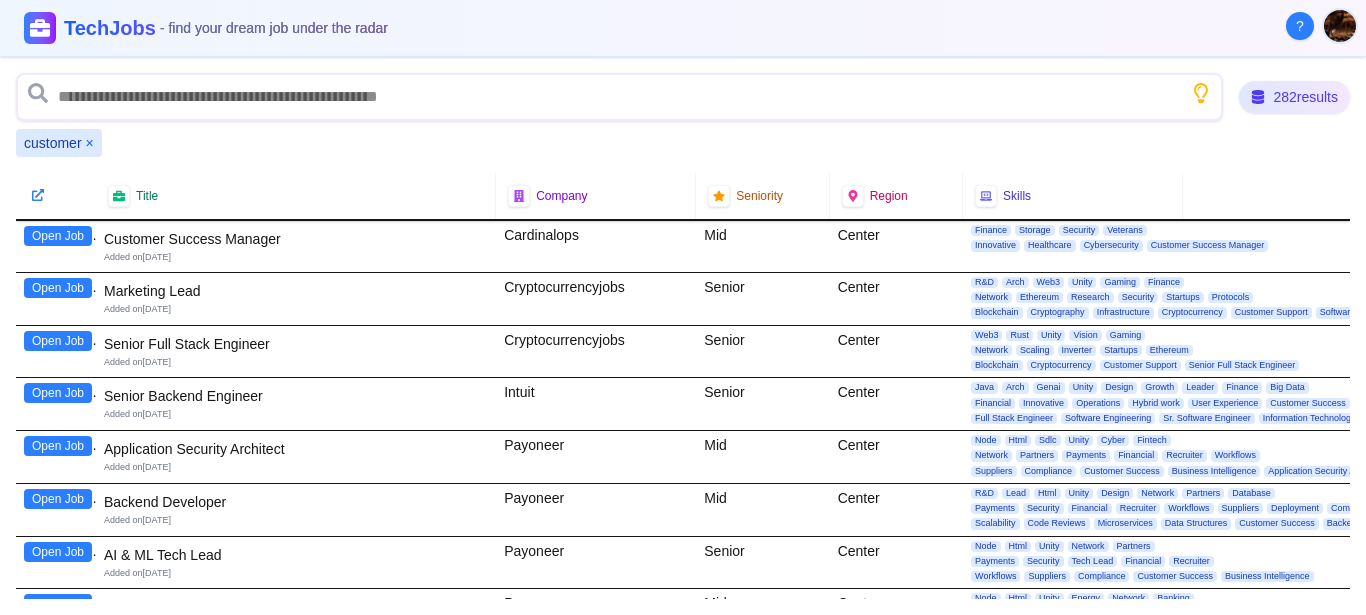click on "Open Job" at bounding box center [58, 236] 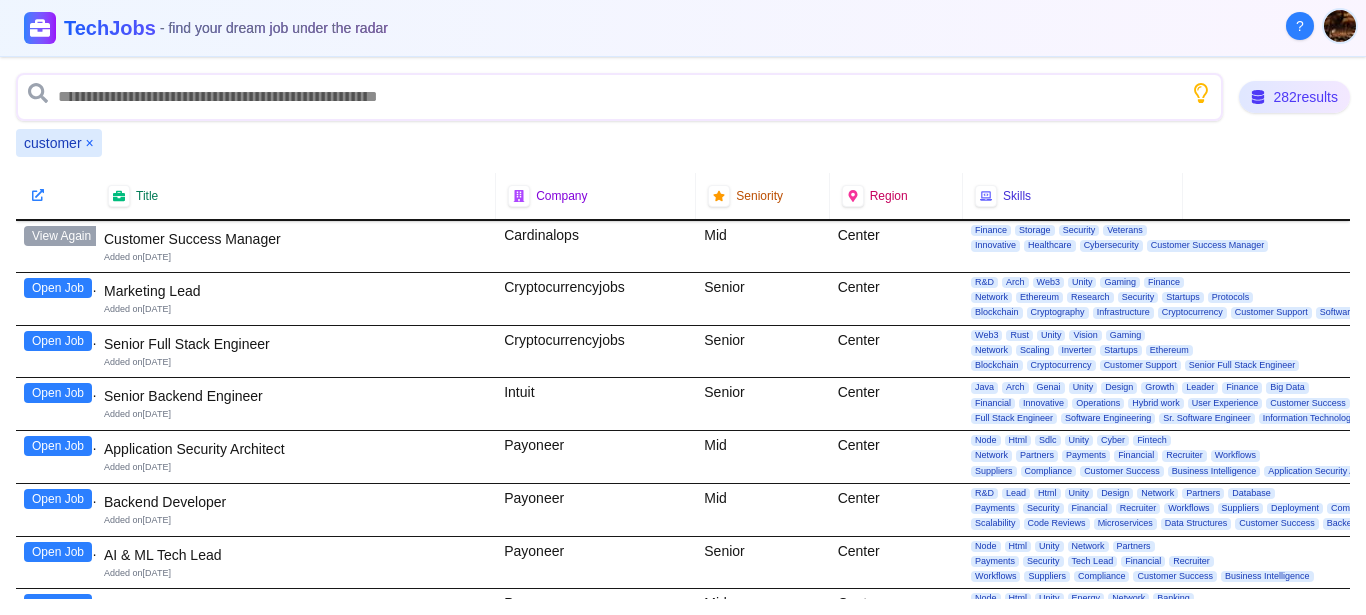 click on "282  results customer × Title Company Seniority Region Skills View Again   Customer Success Manager Added on  [DATE] Cardinalops Mid Center Finance Storage Security Veterans Innovative Healthcare Cybersecurity Customer Success Manager Open Job   Marketing Lead Added on  [DATE] Cryptocurrencyjobs Senior Center R&D Arch Web3 Unity Gaming Finance Network Ethereum Research Security Startups Protocols Blockchain Cryptography Infrastructure Cryptocurrency Customer Support Software Development Open Job   Senior Full Stack Engineer Added on  [DATE] Cryptocurrencyjobs Senior Center Web3 Rust Unity Vision Gaming Network Scaling Inverter Startups Ethereum Blockchain Cryptocurrency Customer Support Senior Full Stack Engineer Open Job   Senior Backend Engineer Added on  [DATE] Intuit Senior Center Java Arch Genai Unity Design Growth Leader Finance Big Data Financial Innovative Operations Hybrid work User Experience Customer Success Data Engineering Product Management Software Solutions   Mid" at bounding box center [683, 336] 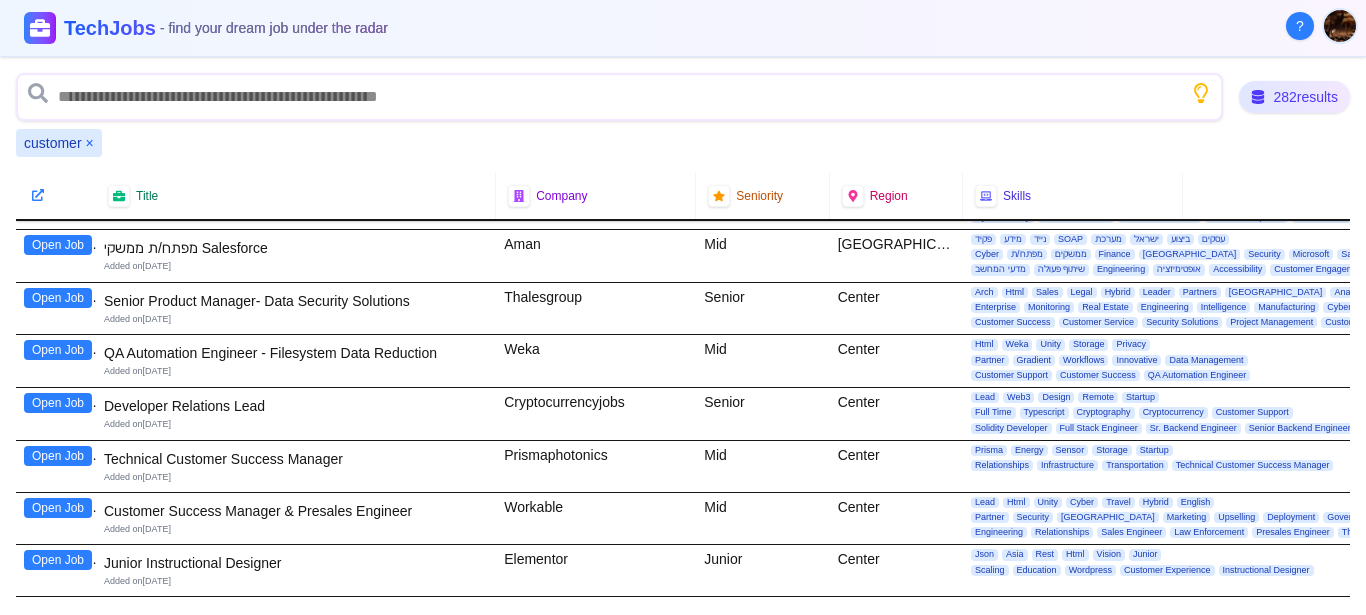 scroll, scrollTop: 480, scrollLeft: 0, axis: vertical 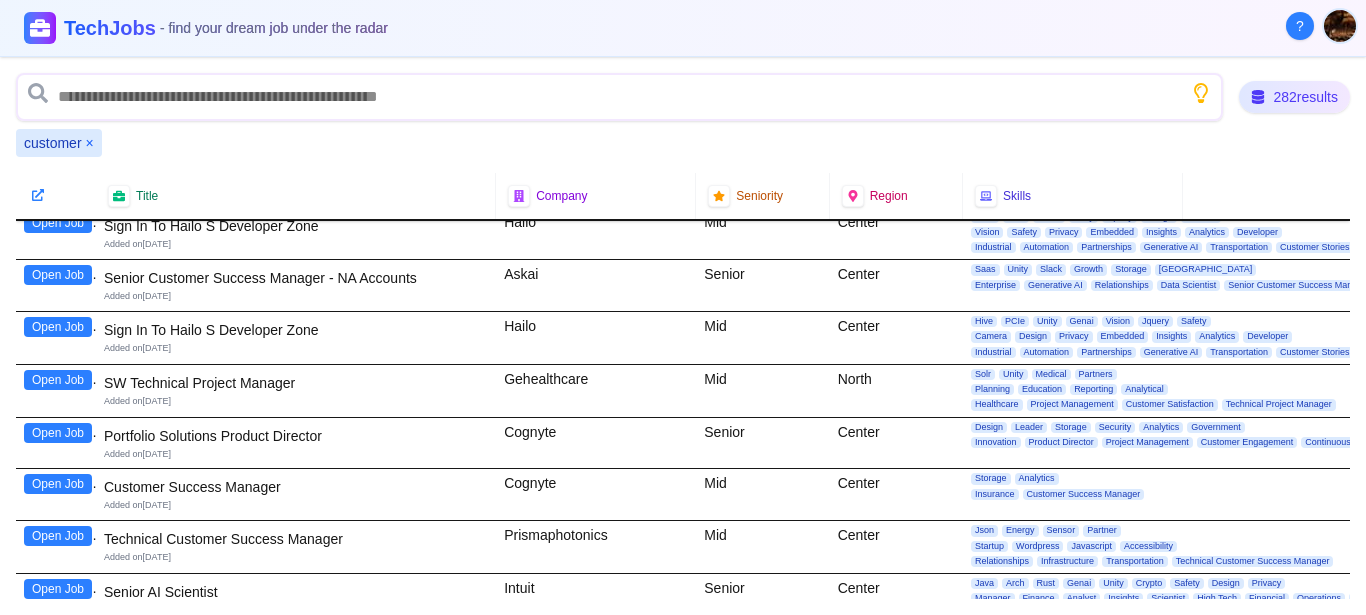 click on "Open Job" at bounding box center [58, 484] 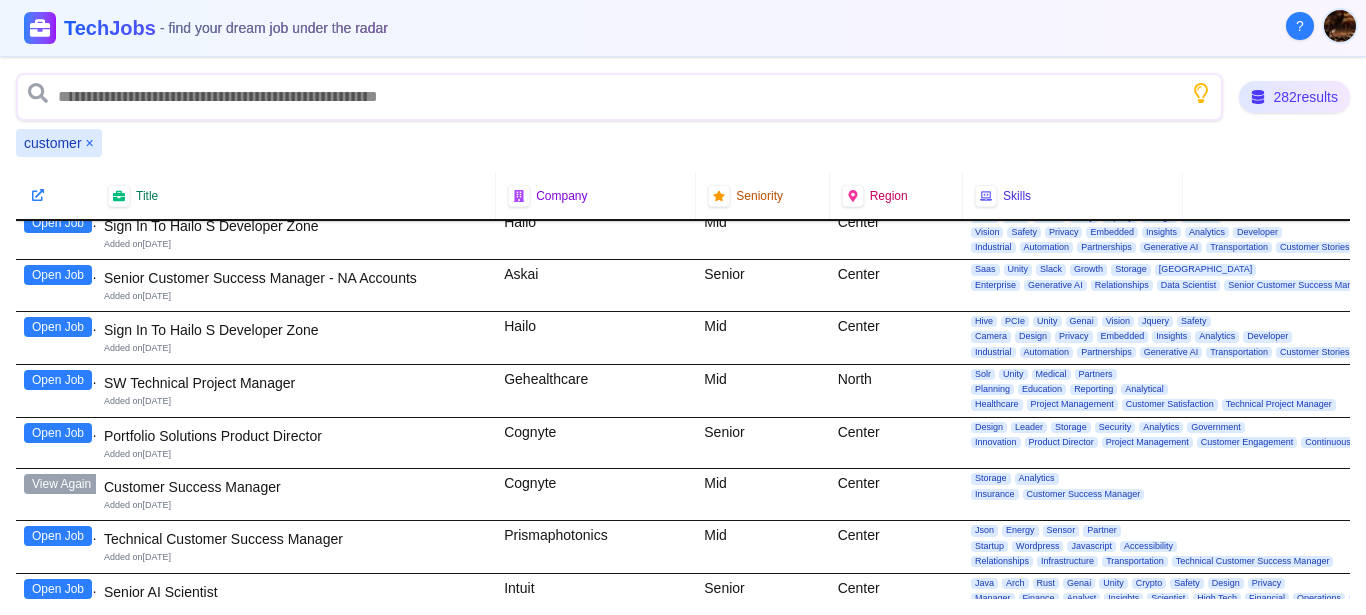 scroll, scrollTop: 1280, scrollLeft: 0, axis: vertical 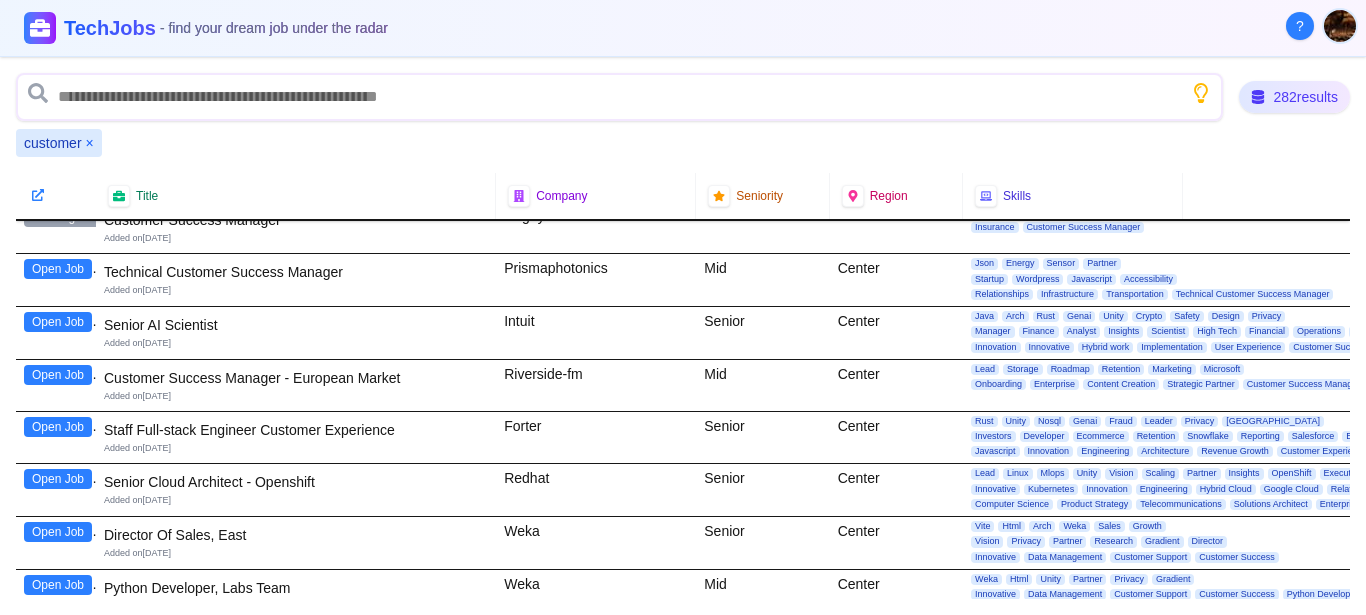 click on "Open Job" at bounding box center (58, 269) 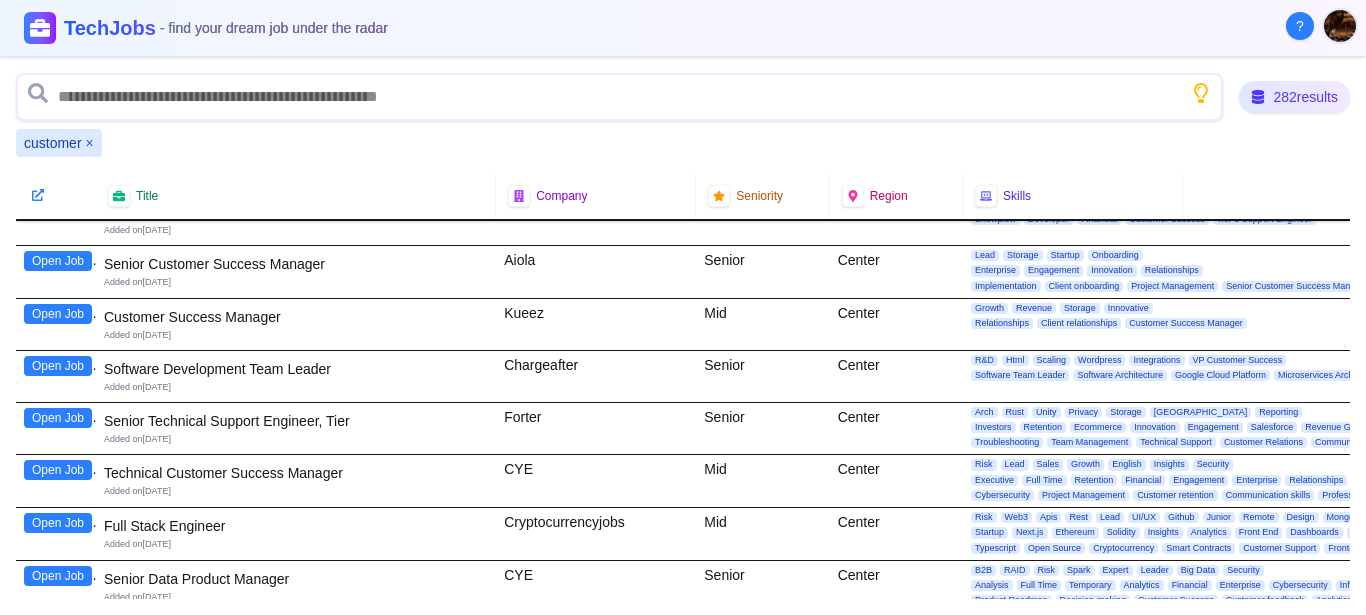 scroll, scrollTop: 2080, scrollLeft: 0, axis: vertical 